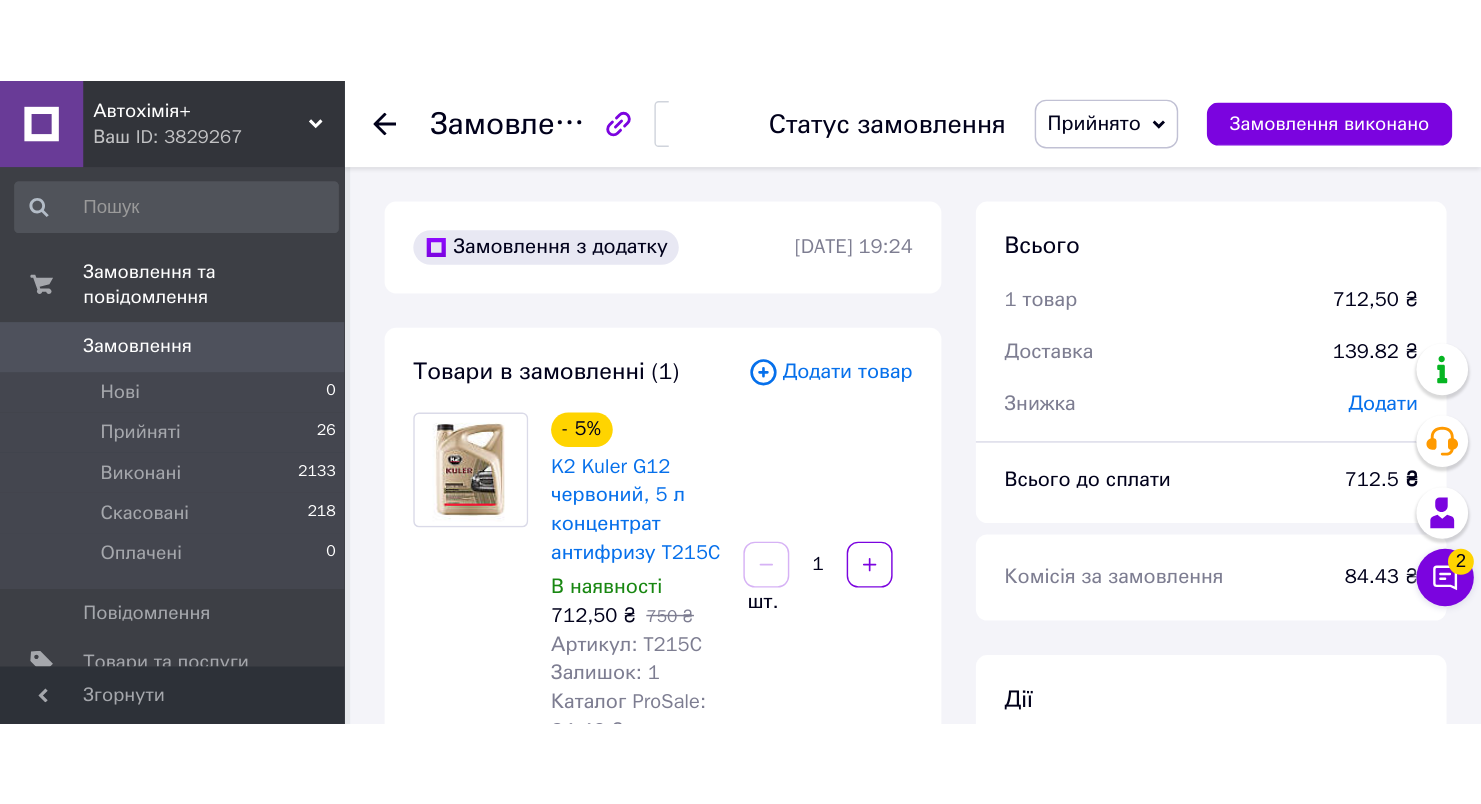 scroll, scrollTop: 0, scrollLeft: 0, axis: both 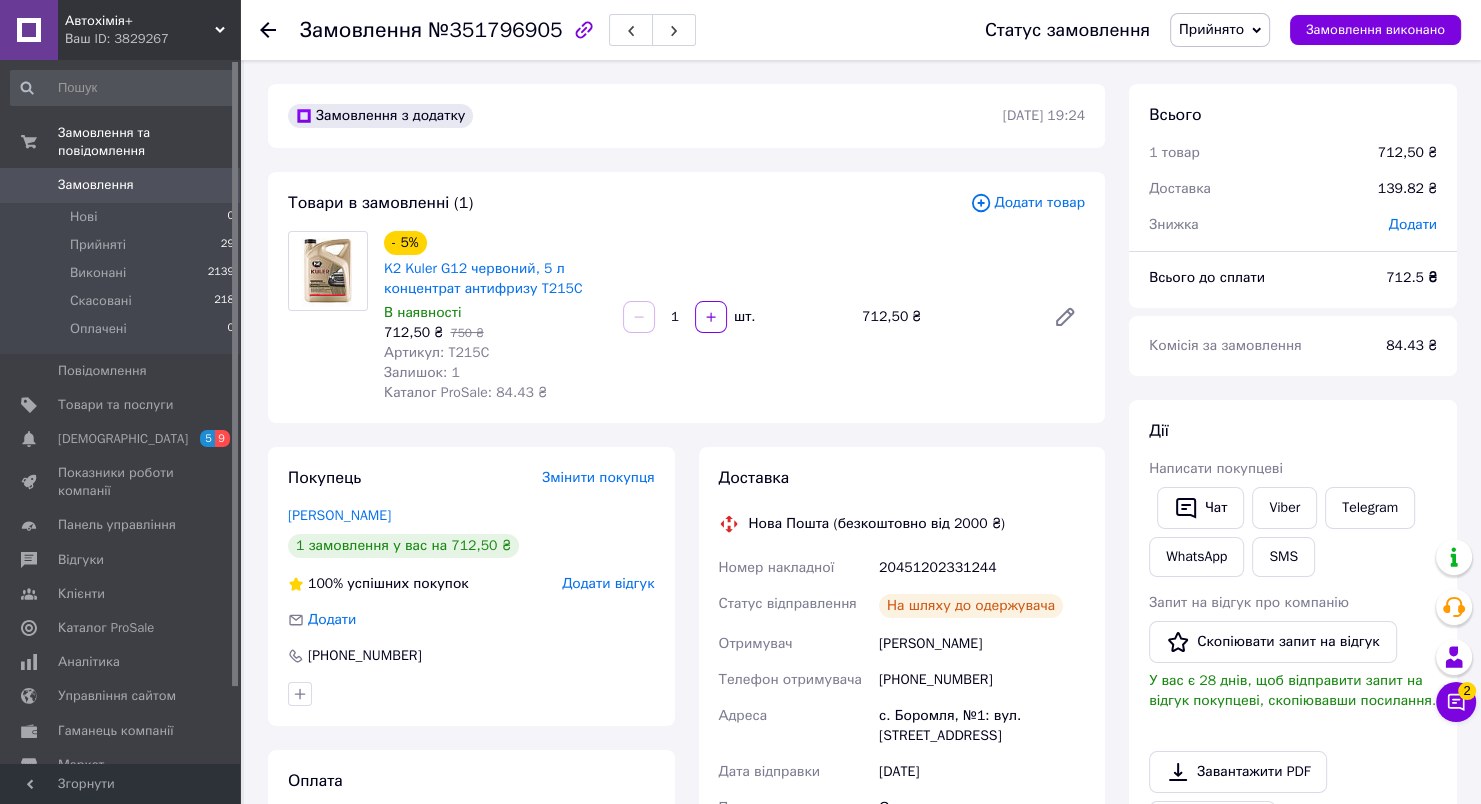 click on "Замовлення" at bounding box center (96, 185) 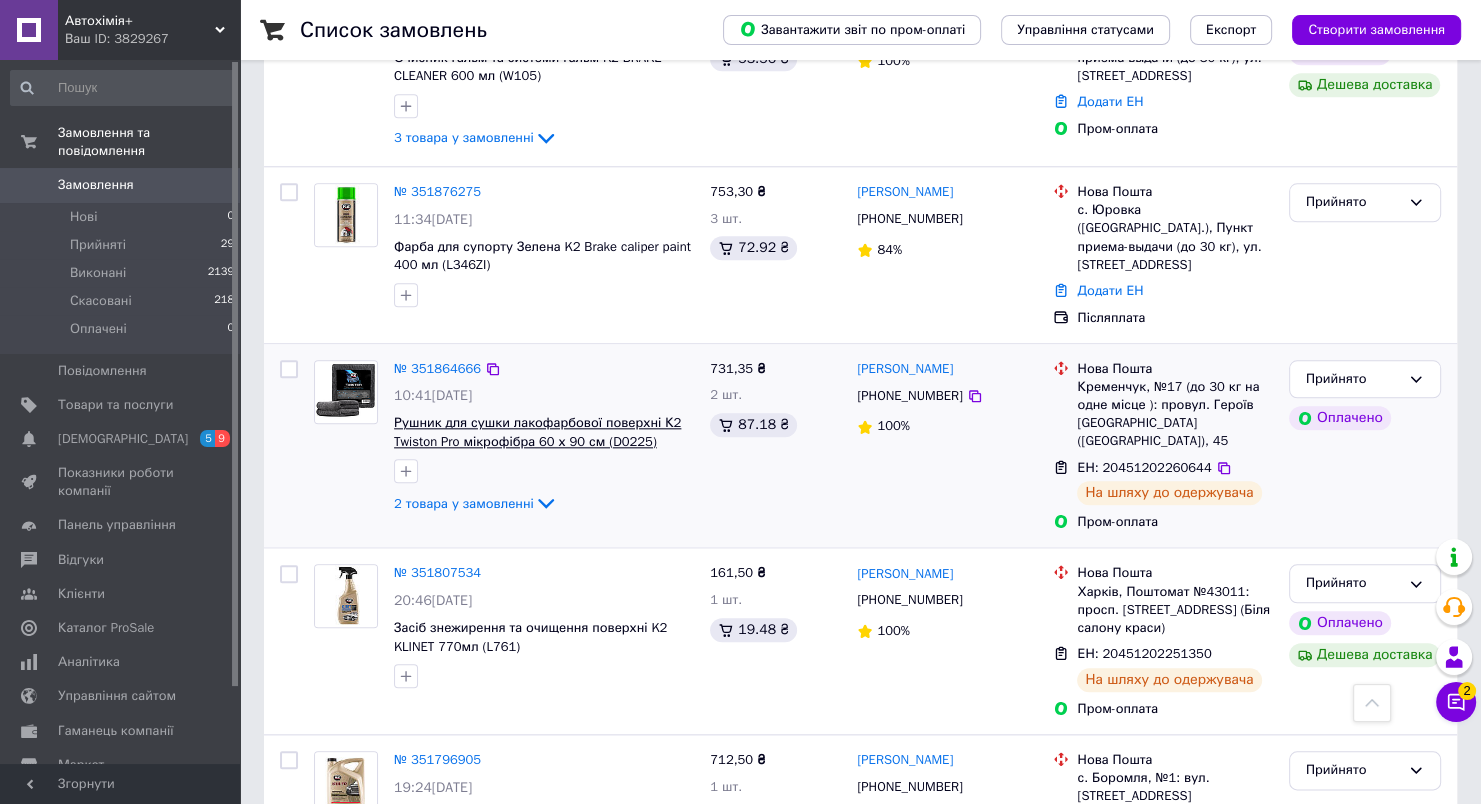 scroll, scrollTop: 1800, scrollLeft: 0, axis: vertical 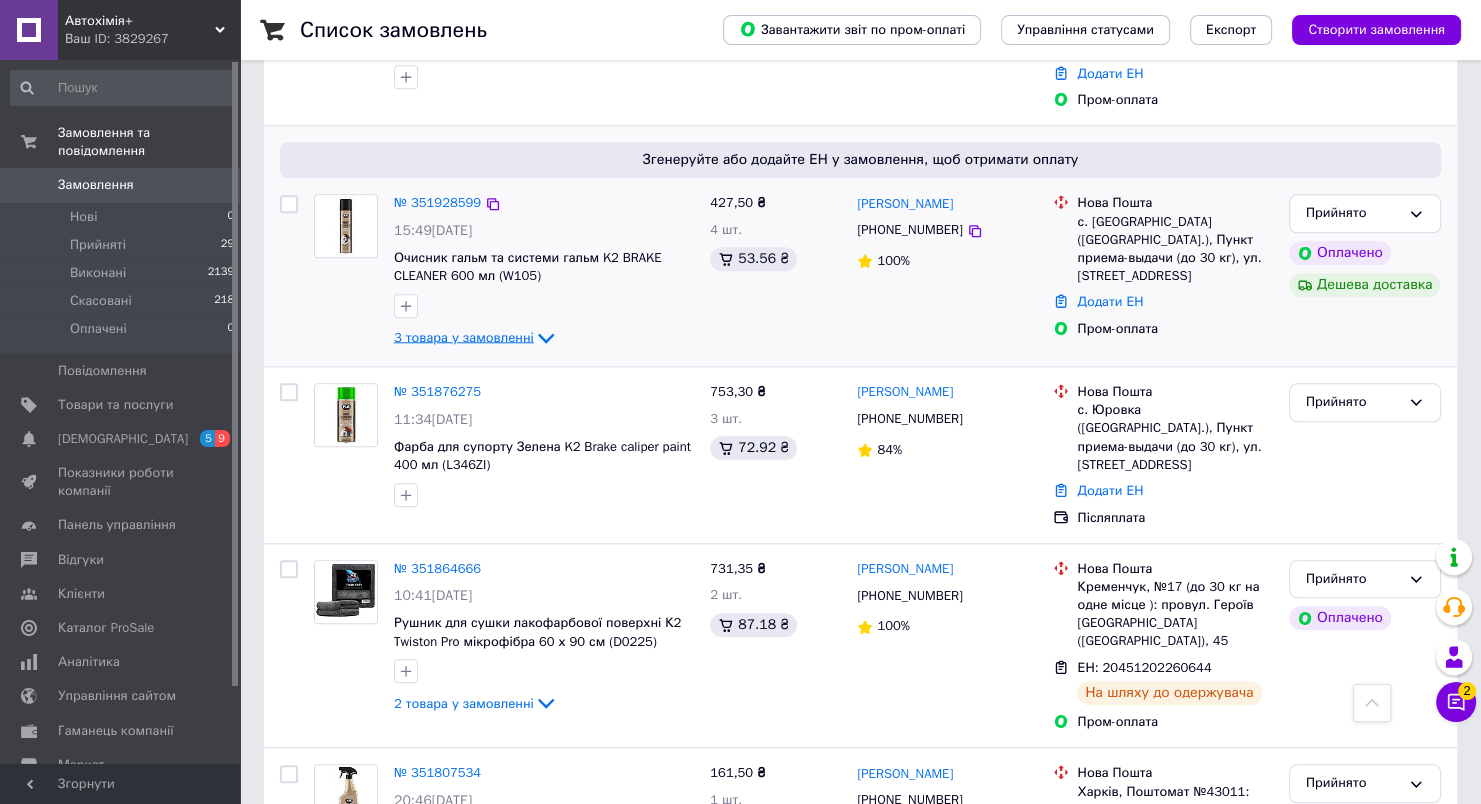 click 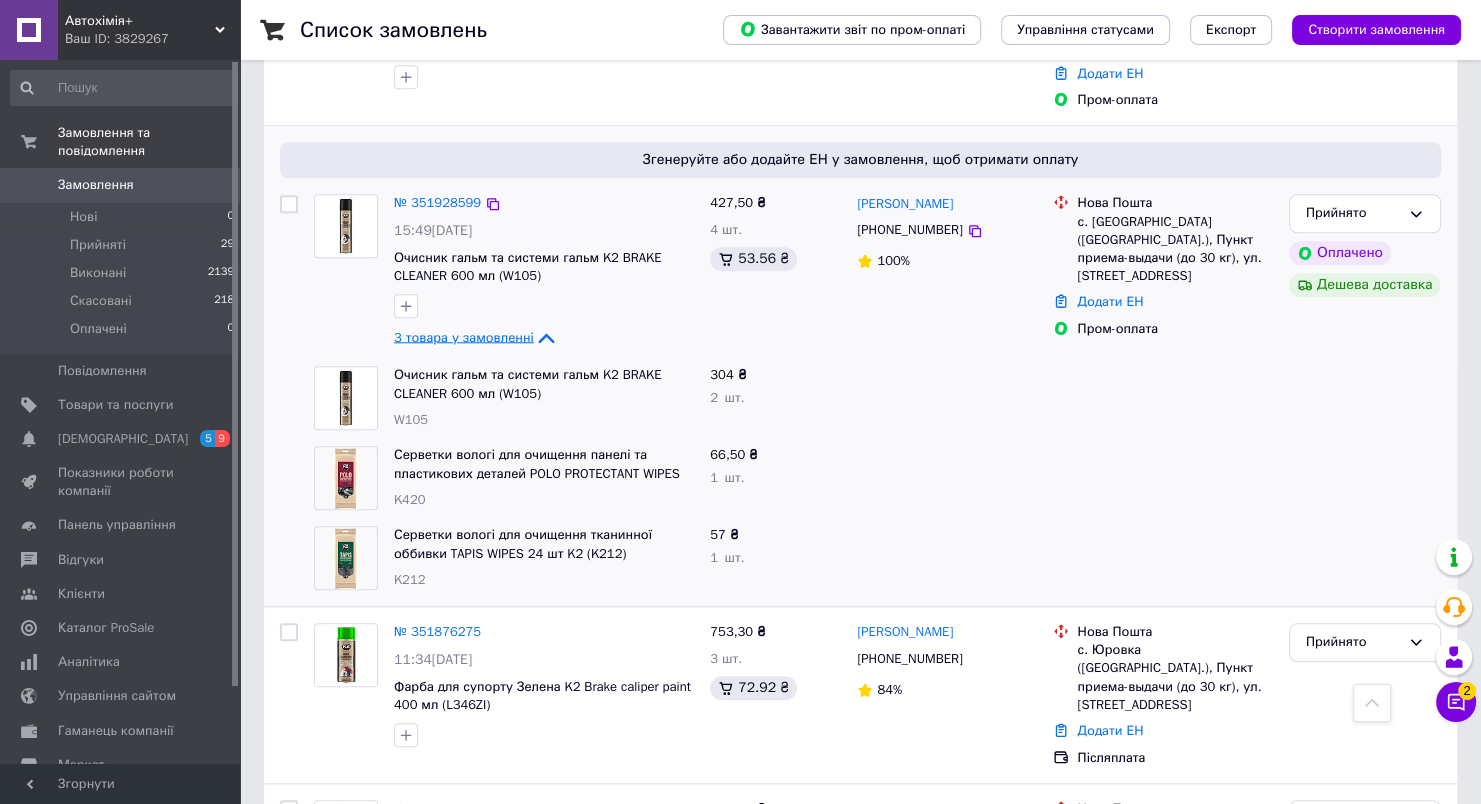 click 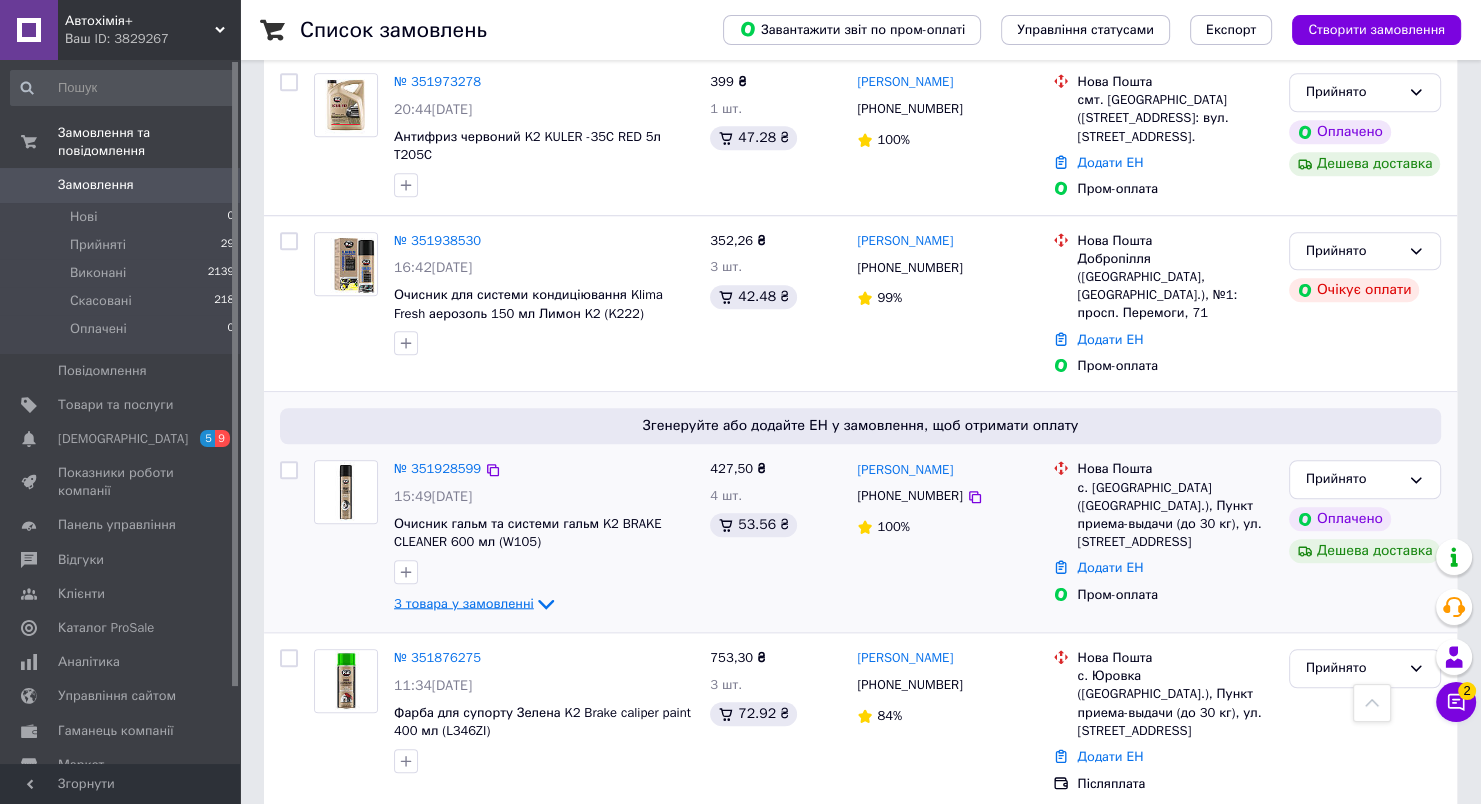 scroll, scrollTop: 1500, scrollLeft: 0, axis: vertical 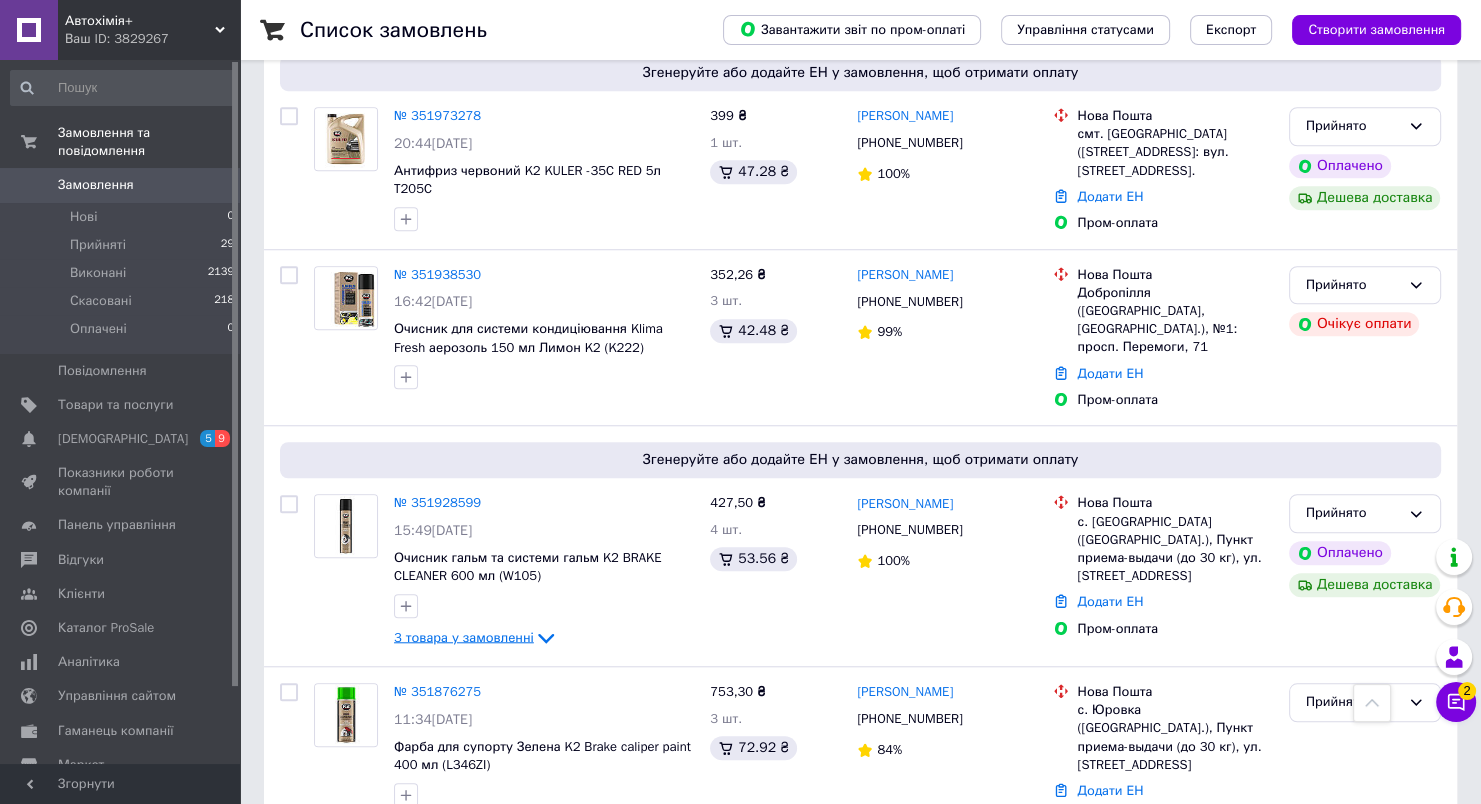 click 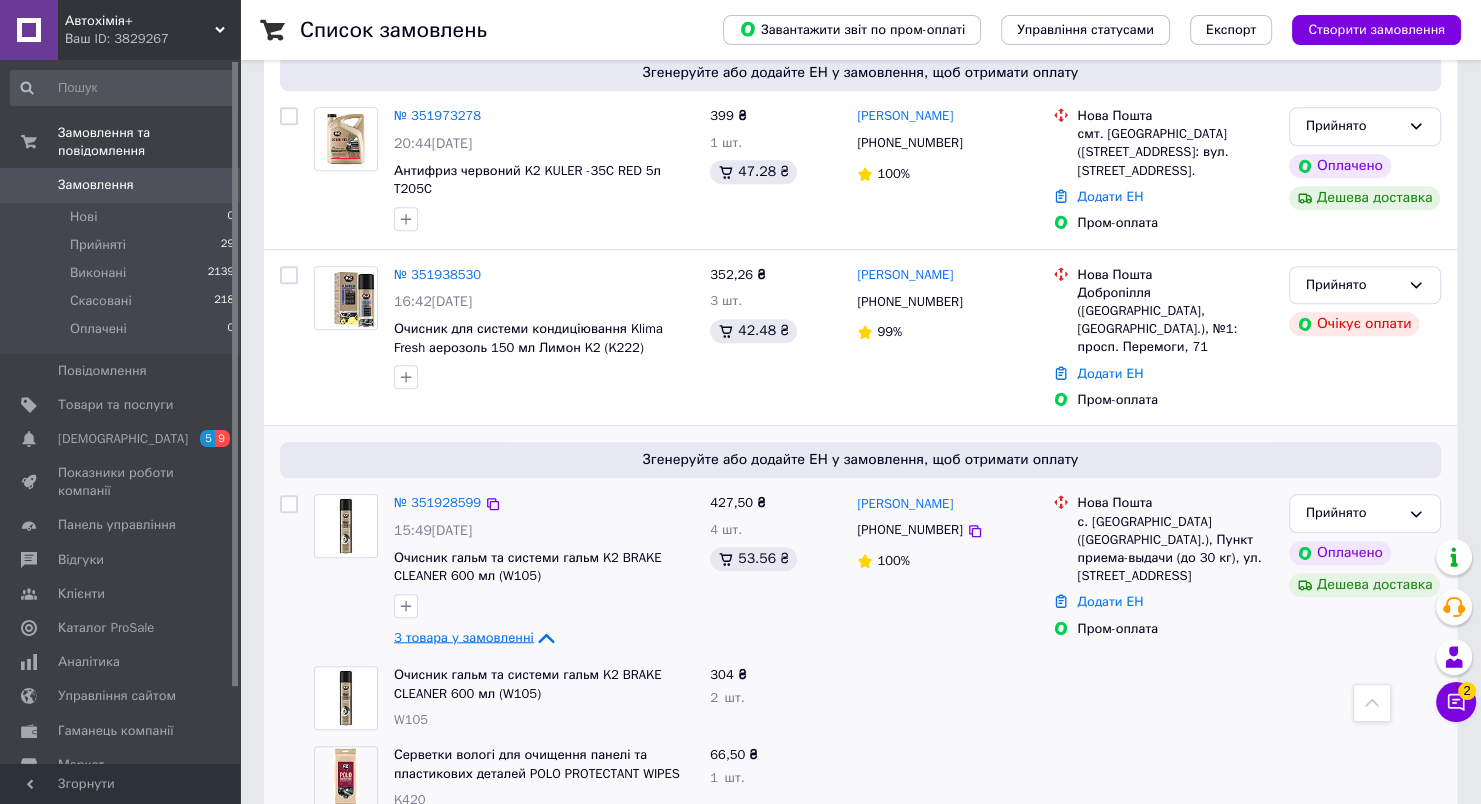 scroll, scrollTop: 1600, scrollLeft: 0, axis: vertical 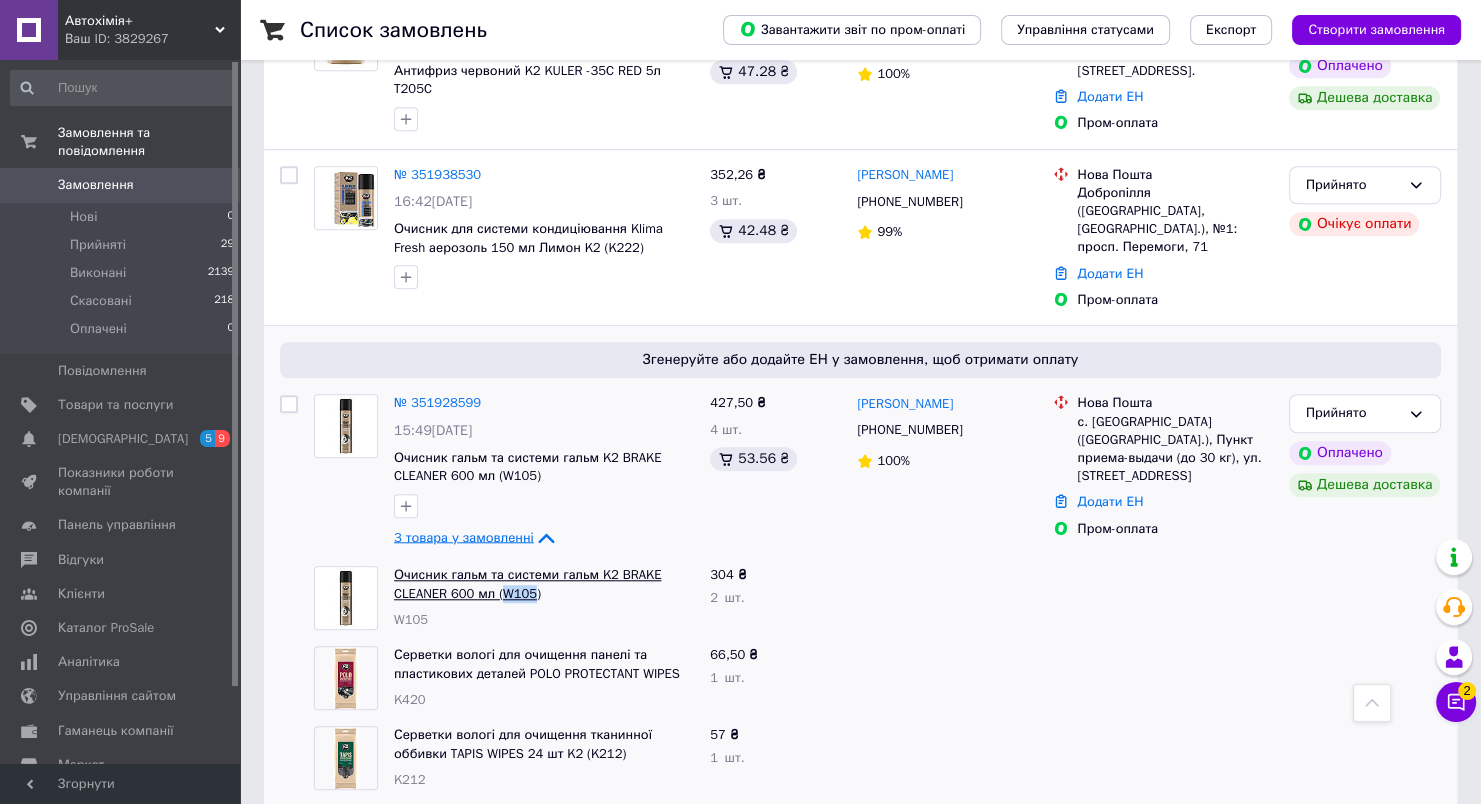 drag, startPoint x: 507, startPoint y: 523, endPoint x: 531, endPoint y: 524, distance: 24.020824 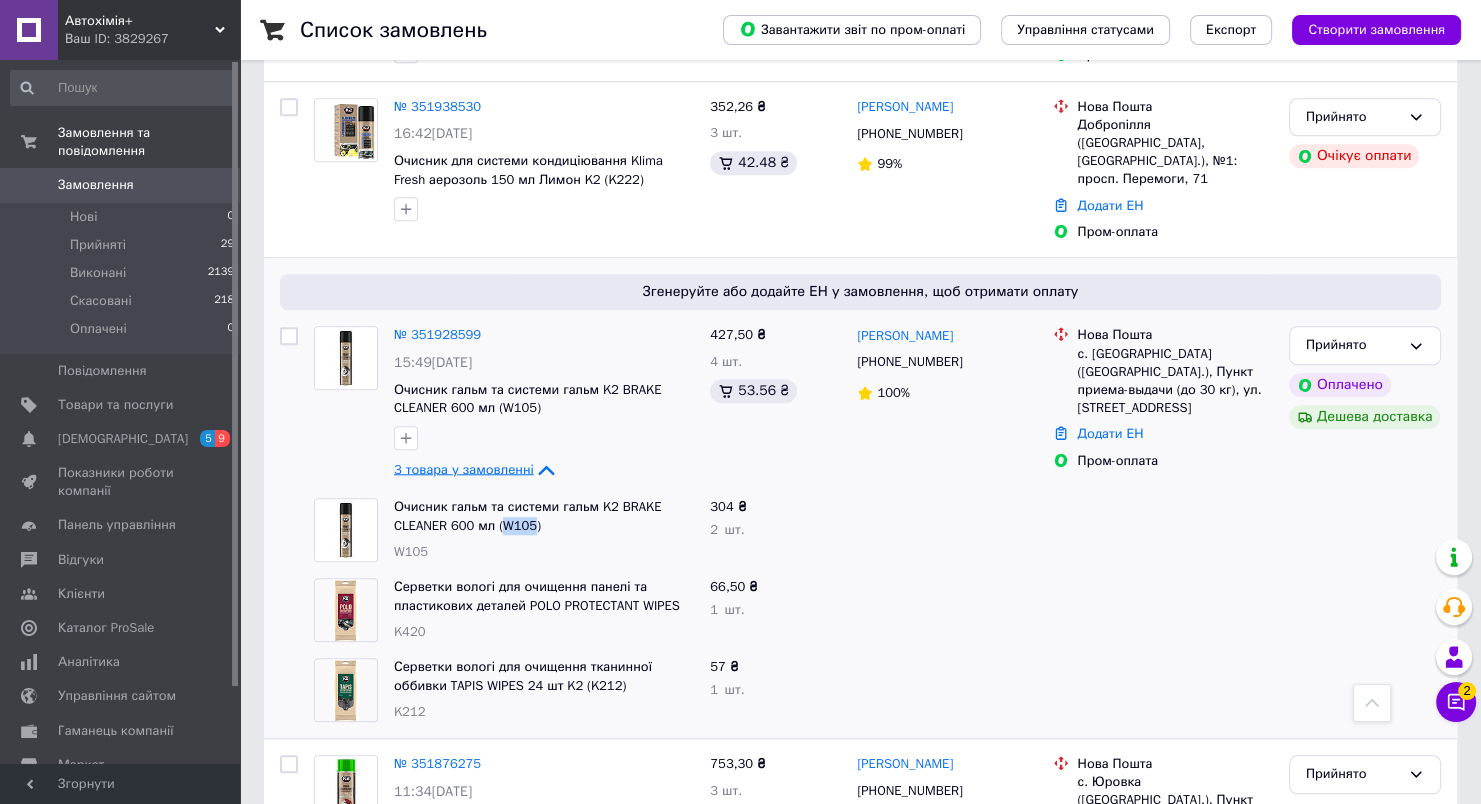 scroll, scrollTop: 1700, scrollLeft: 0, axis: vertical 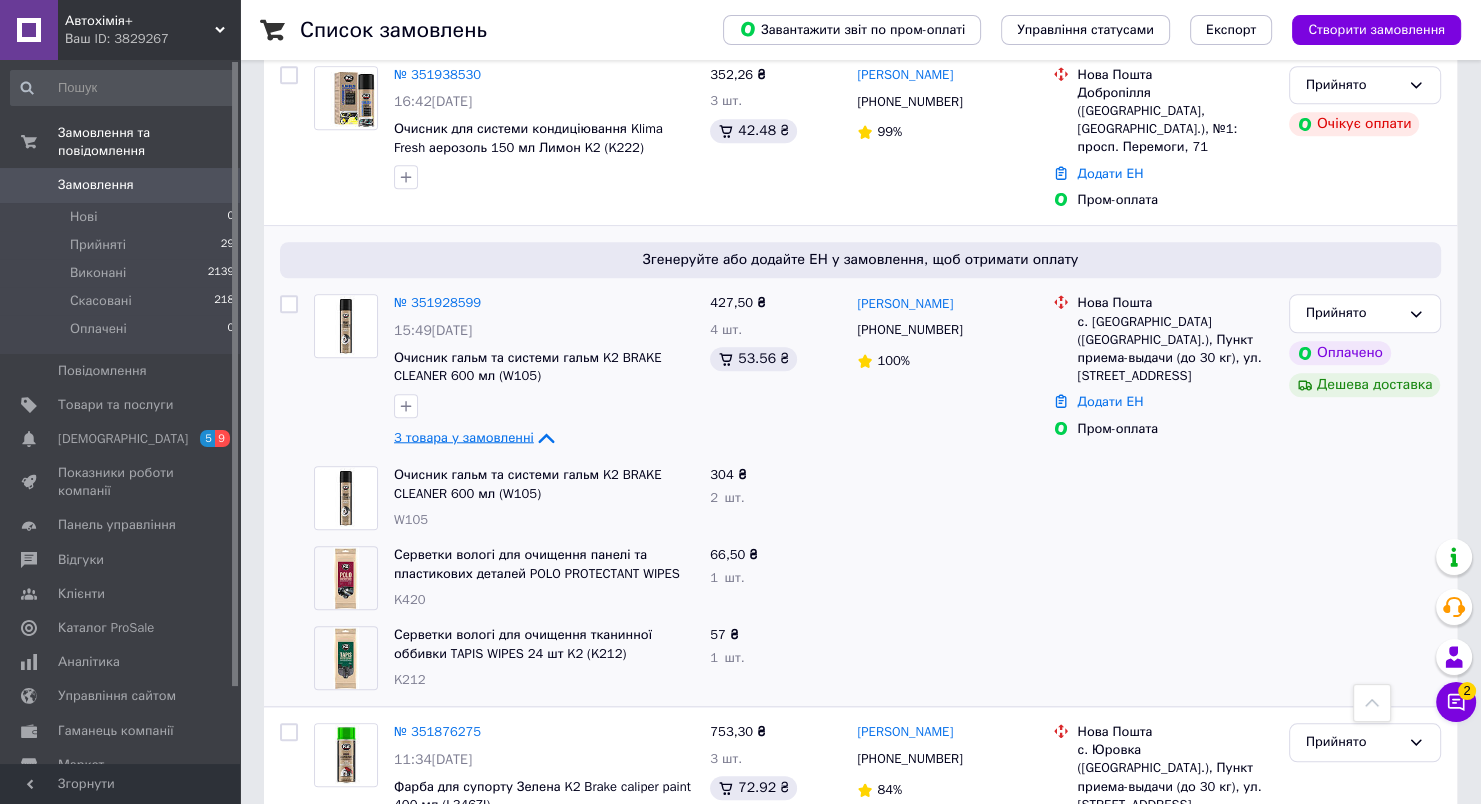 click 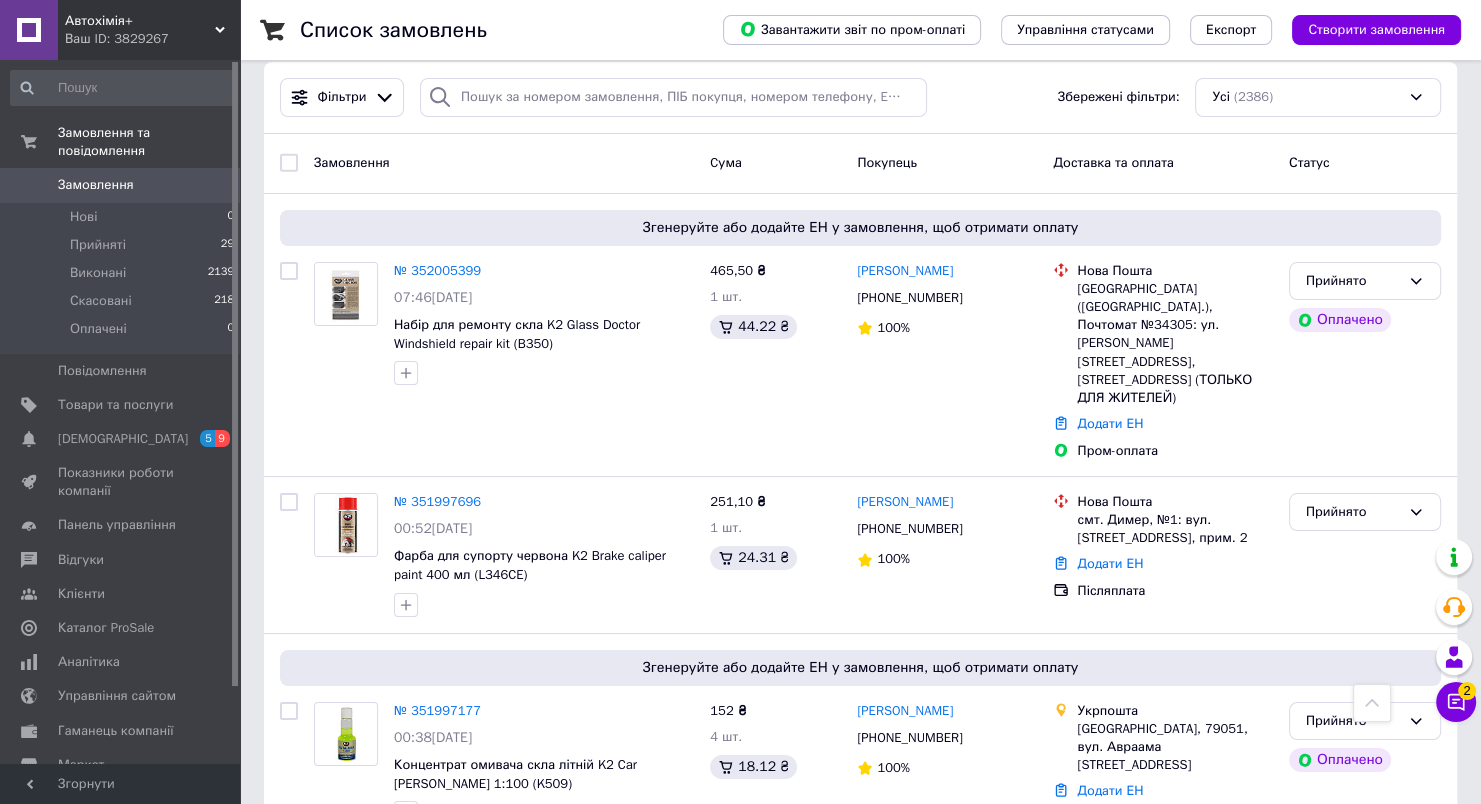 scroll, scrollTop: 0, scrollLeft: 0, axis: both 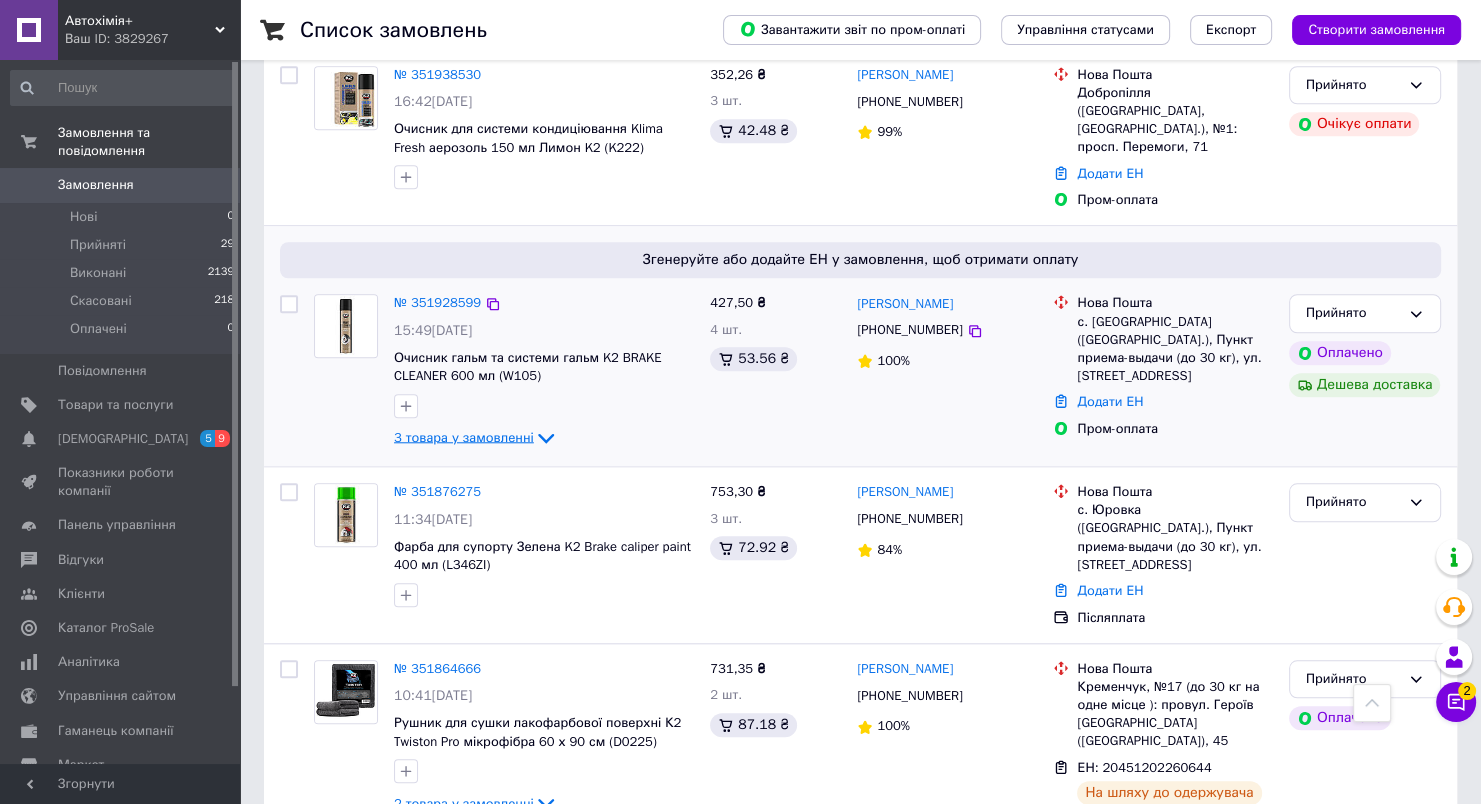 click 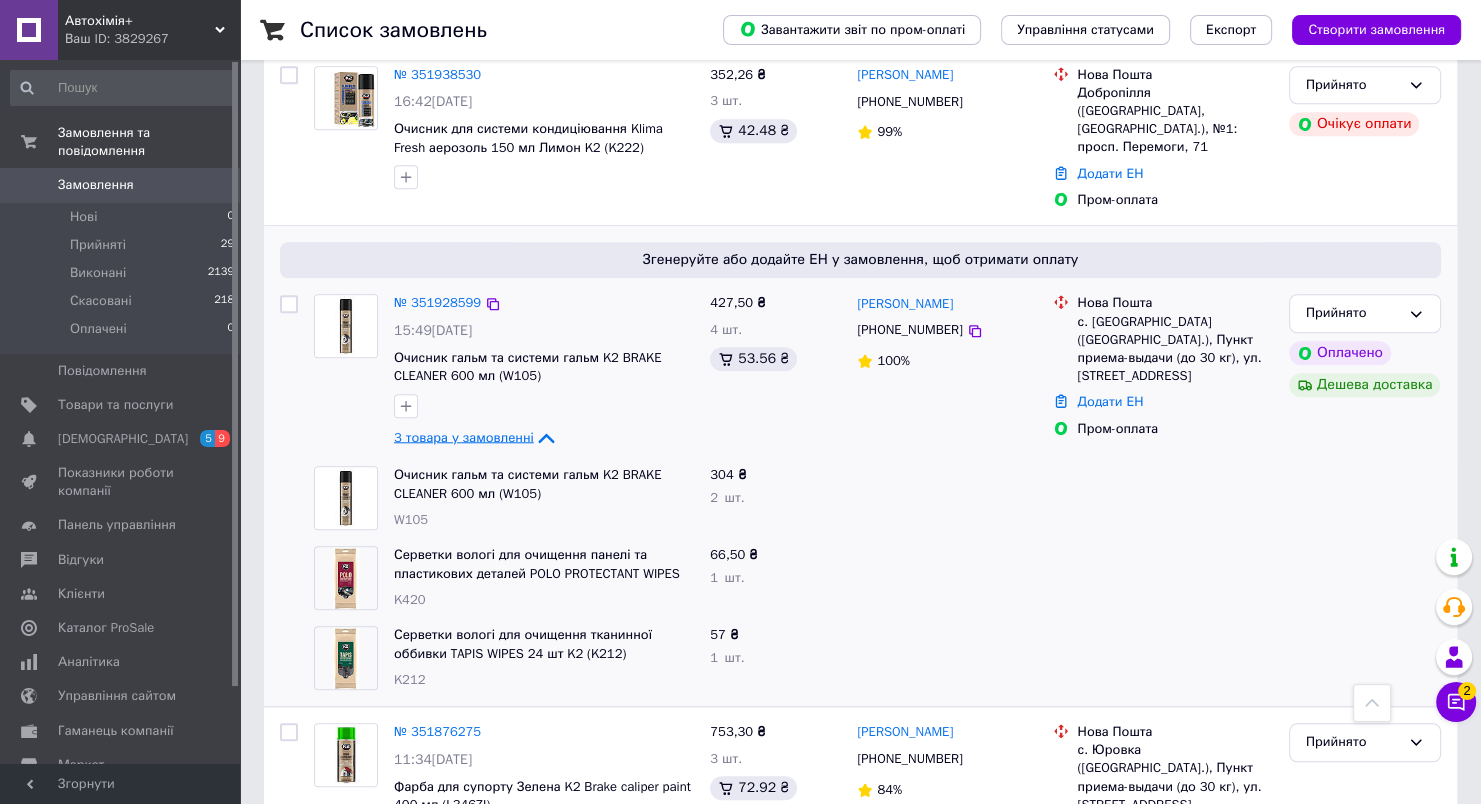 click 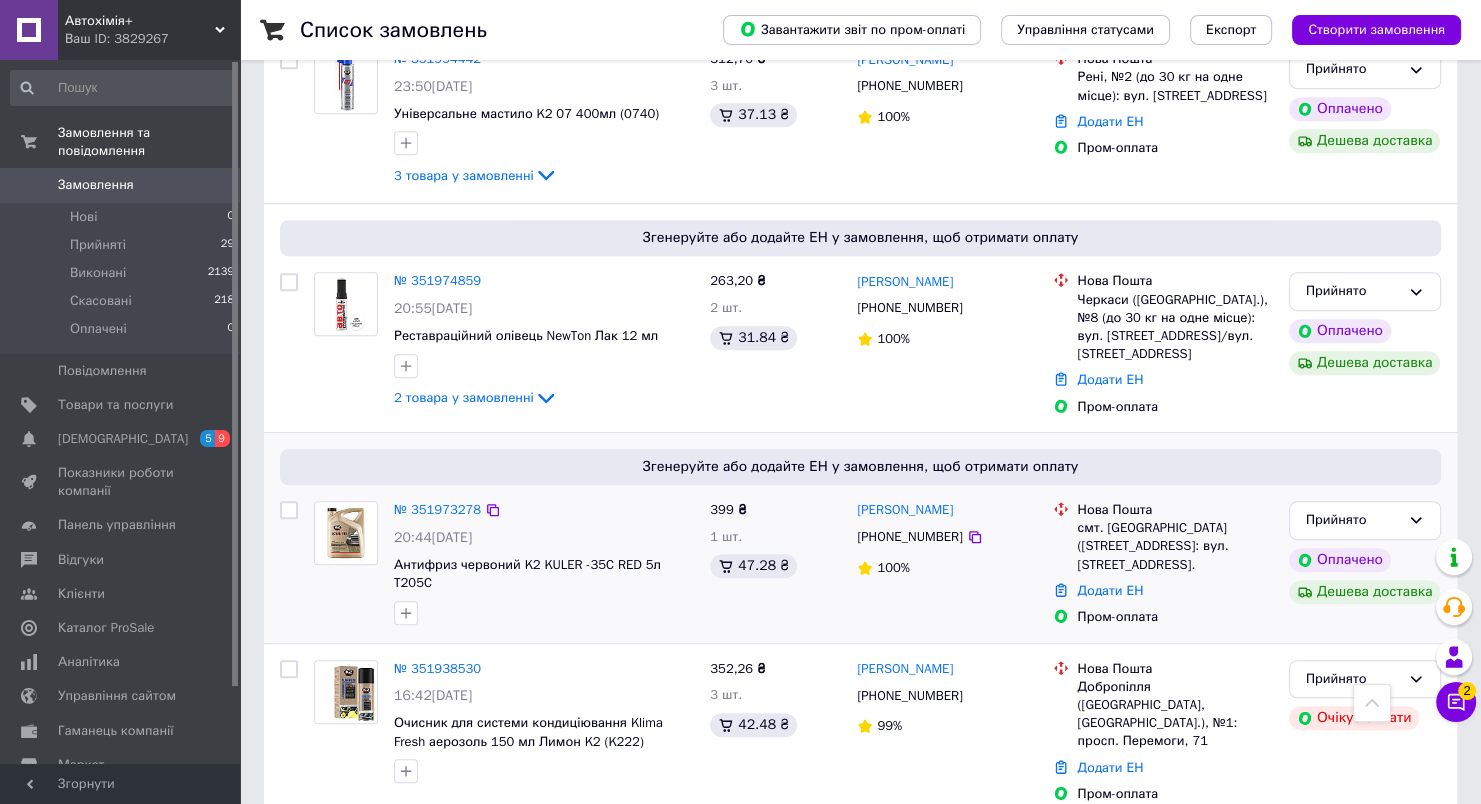 scroll, scrollTop: 1100, scrollLeft: 0, axis: vertical 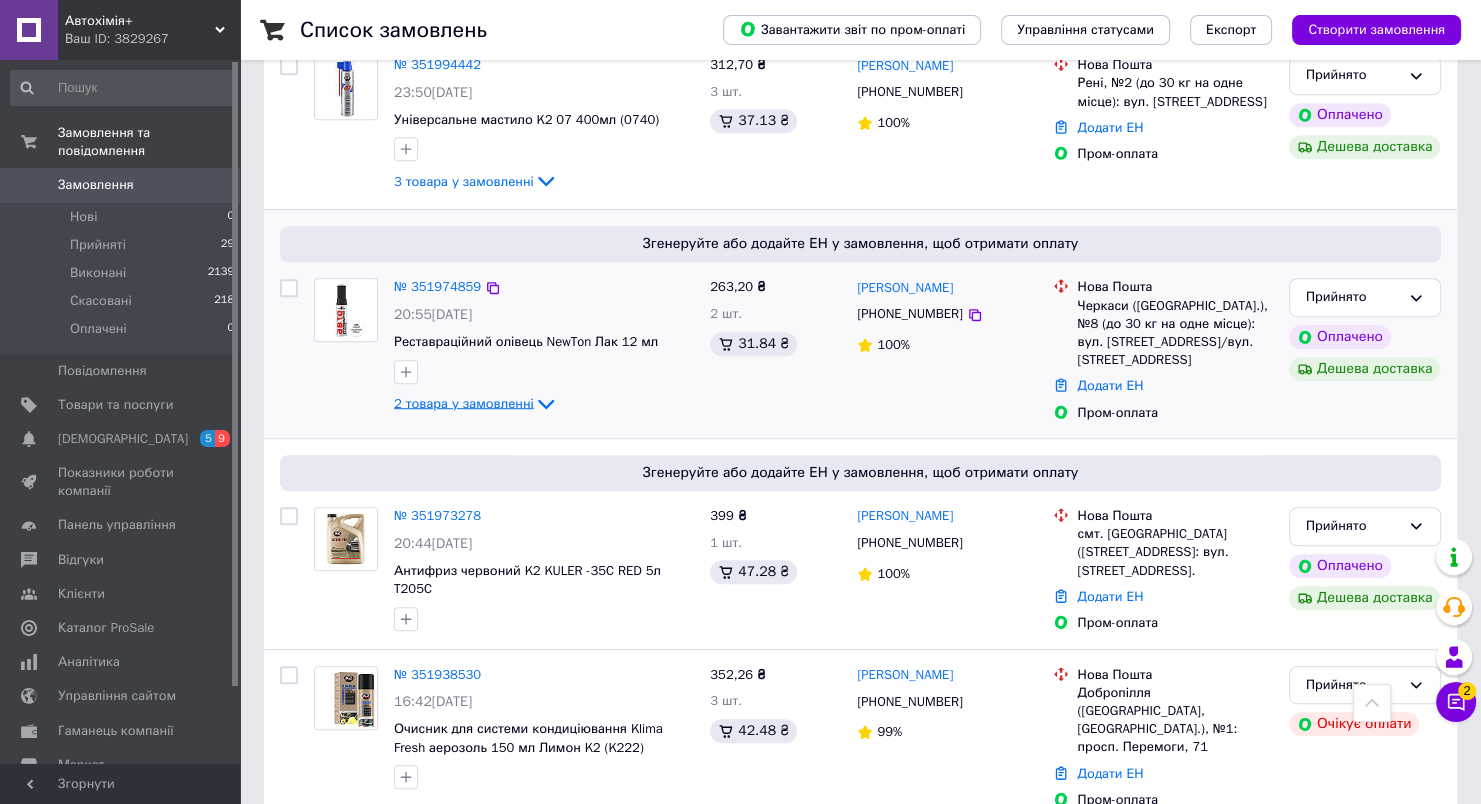 click 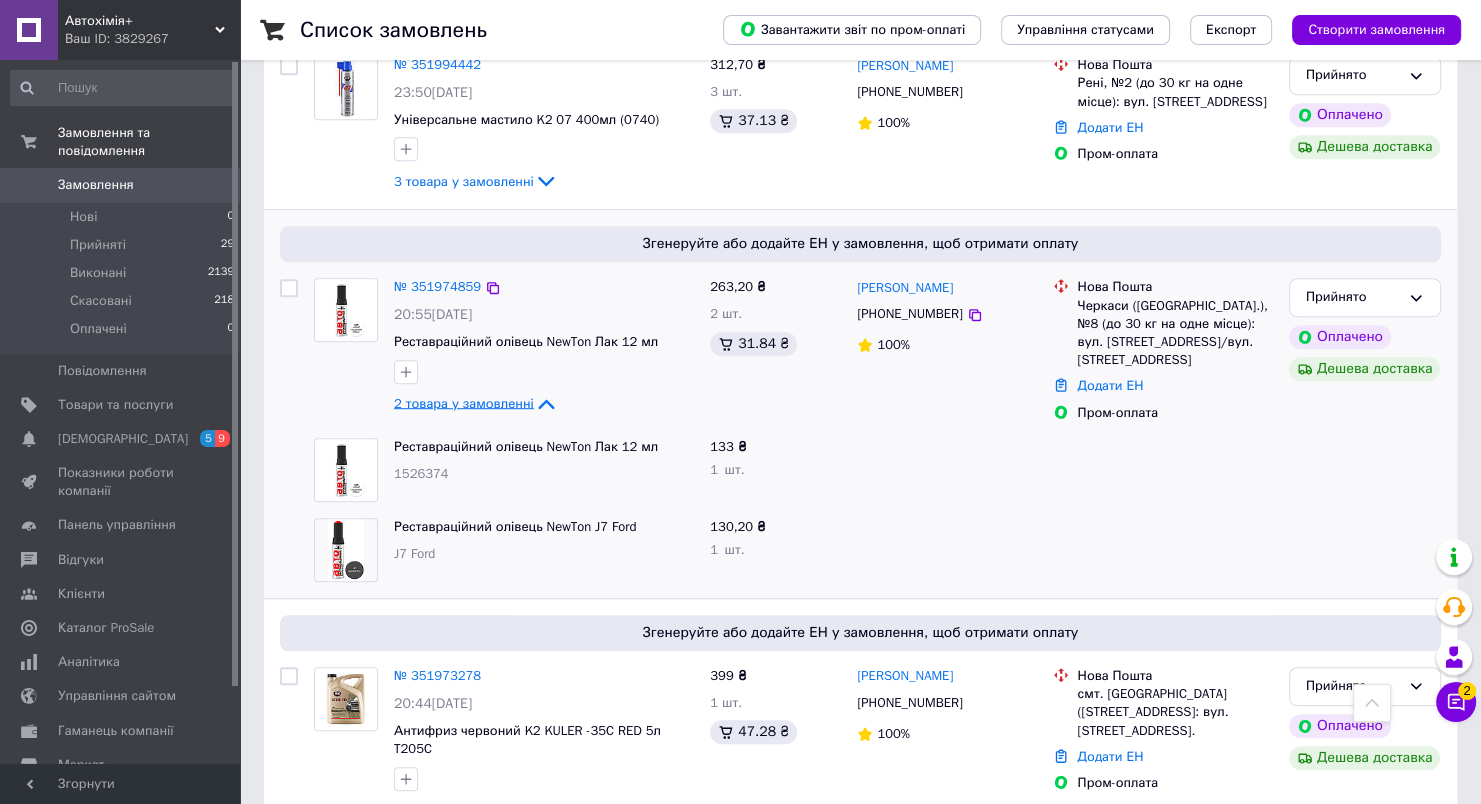 click 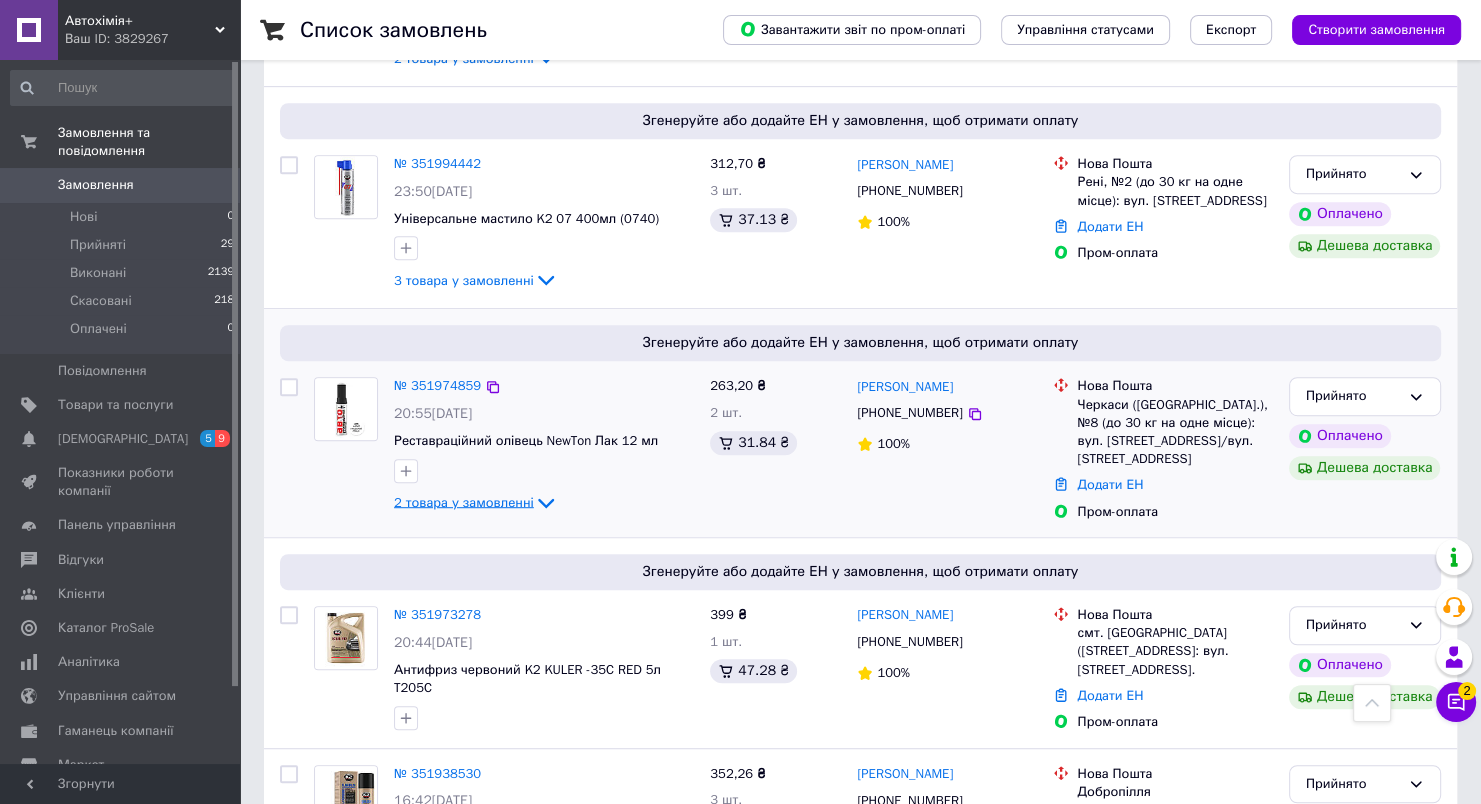 scroll, scrollTop: 900, scrollLeft: 0, axis: vertical 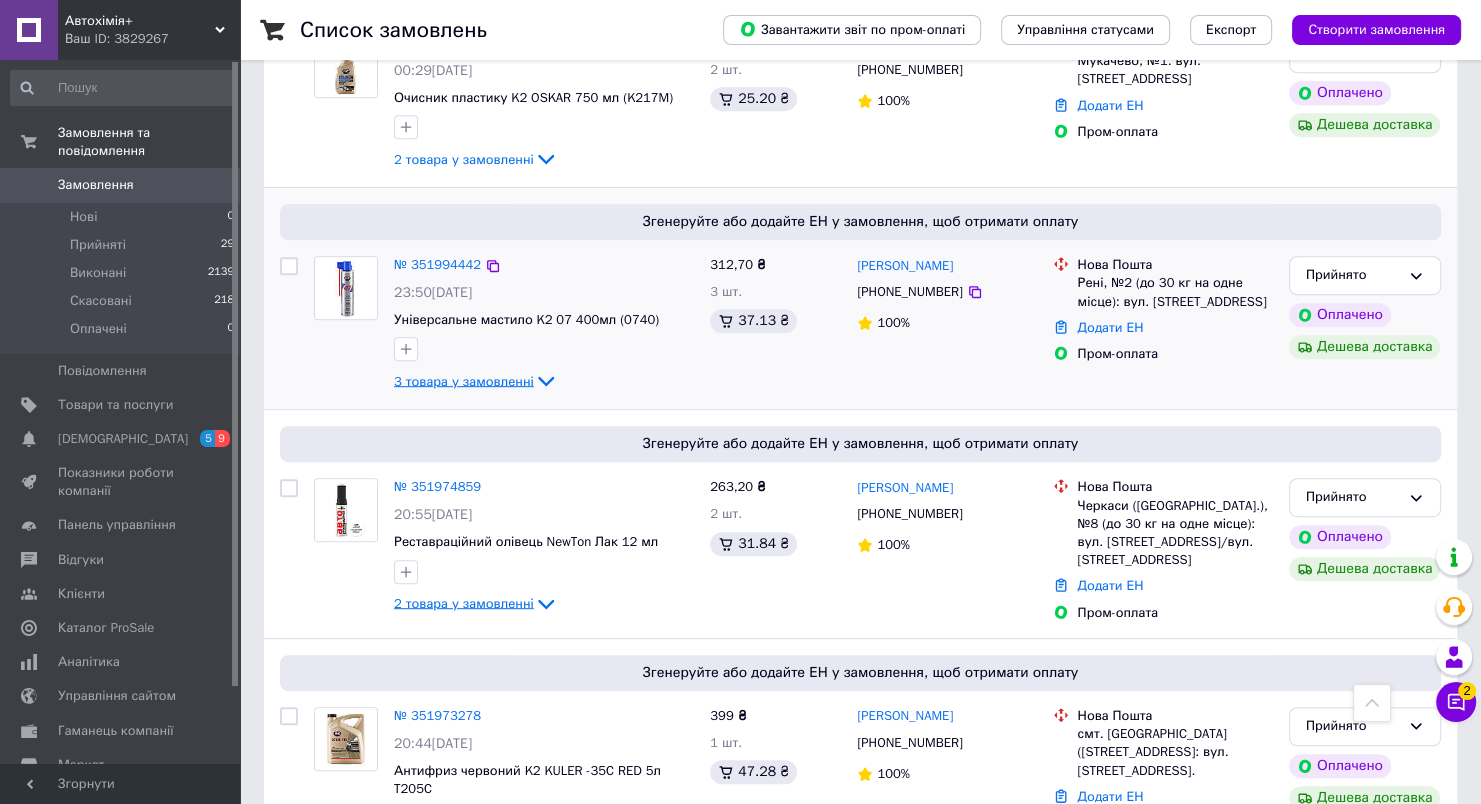 click 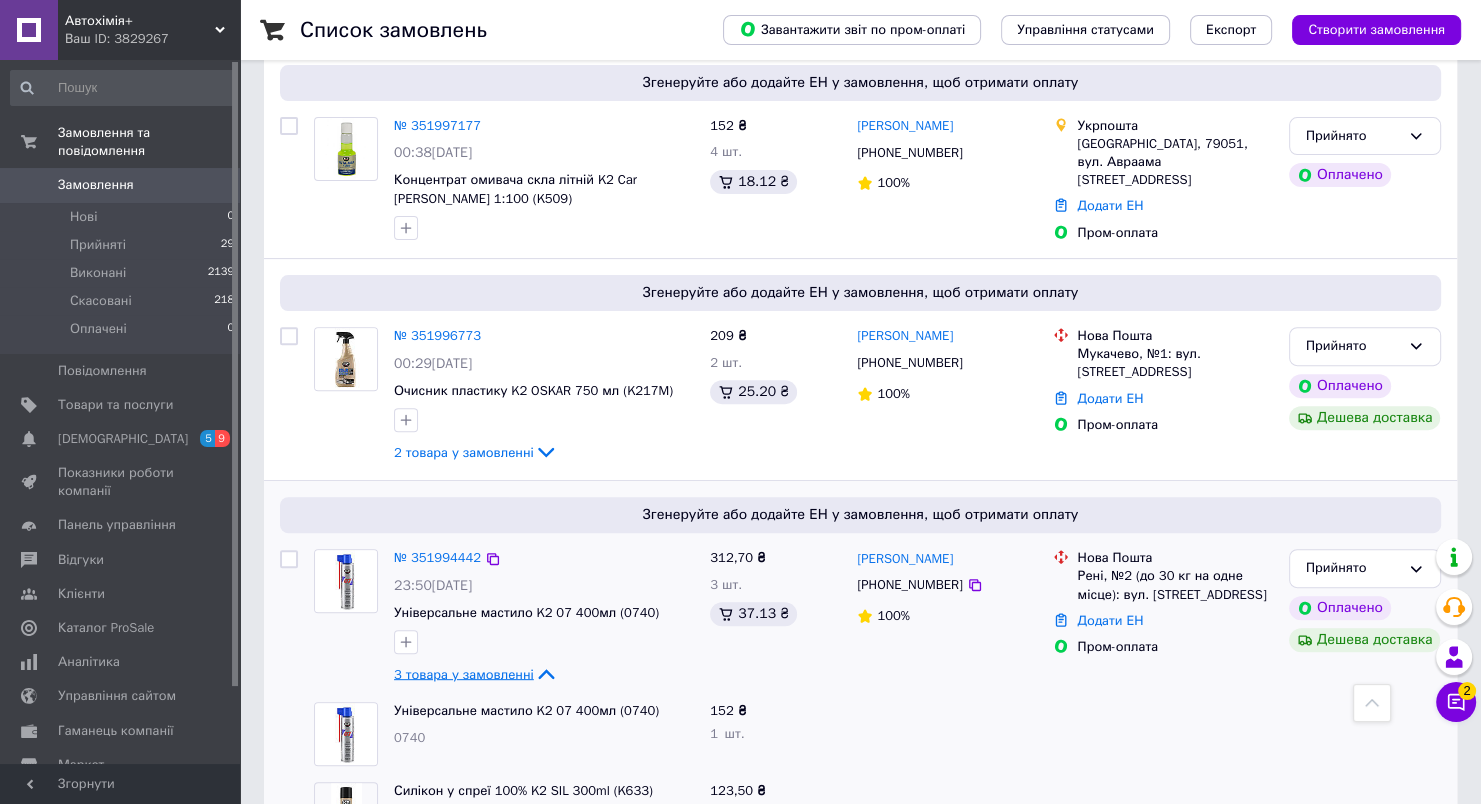 scroll, scrollTop: 600, scrollLeft: 0, axis: vertical 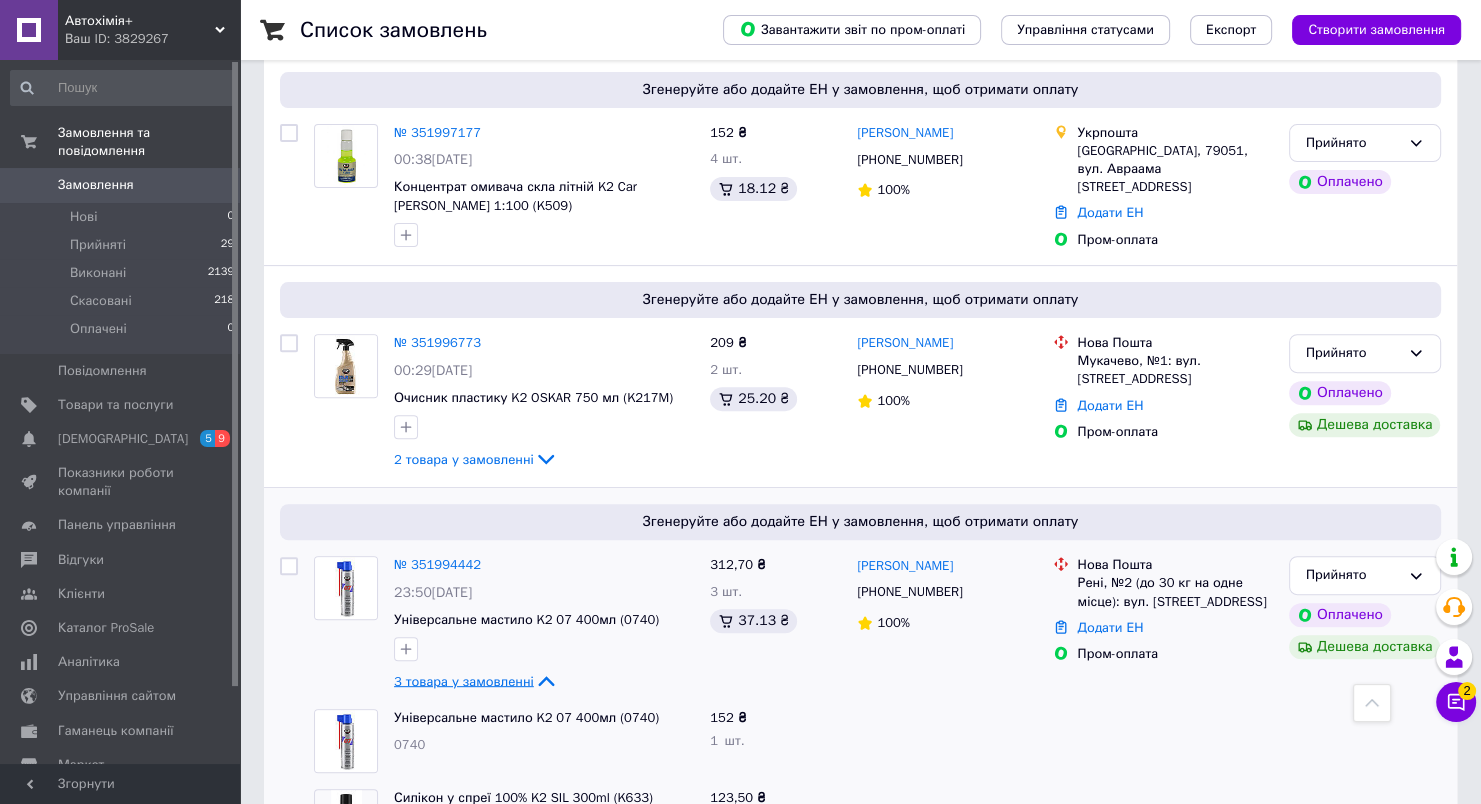 click 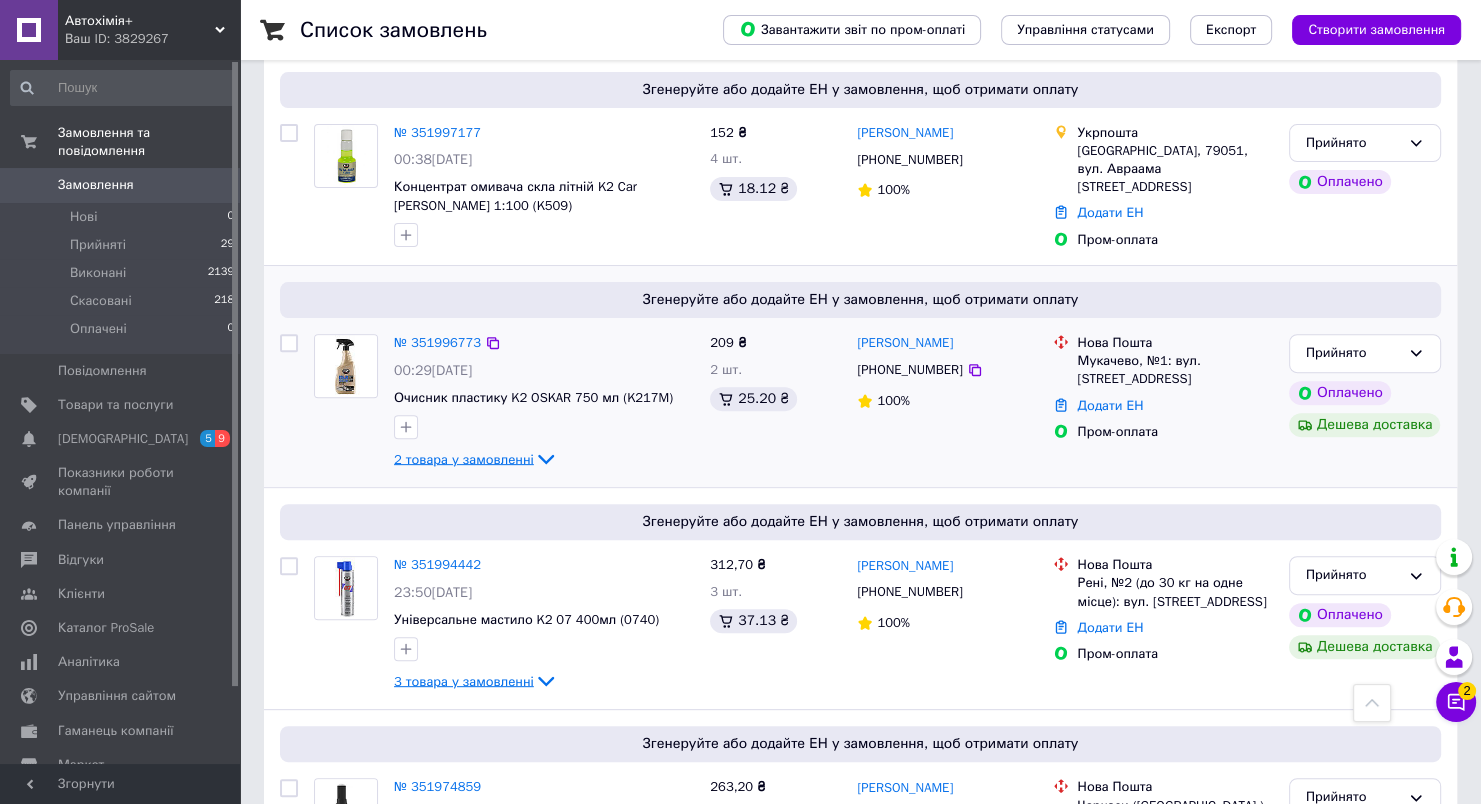 click 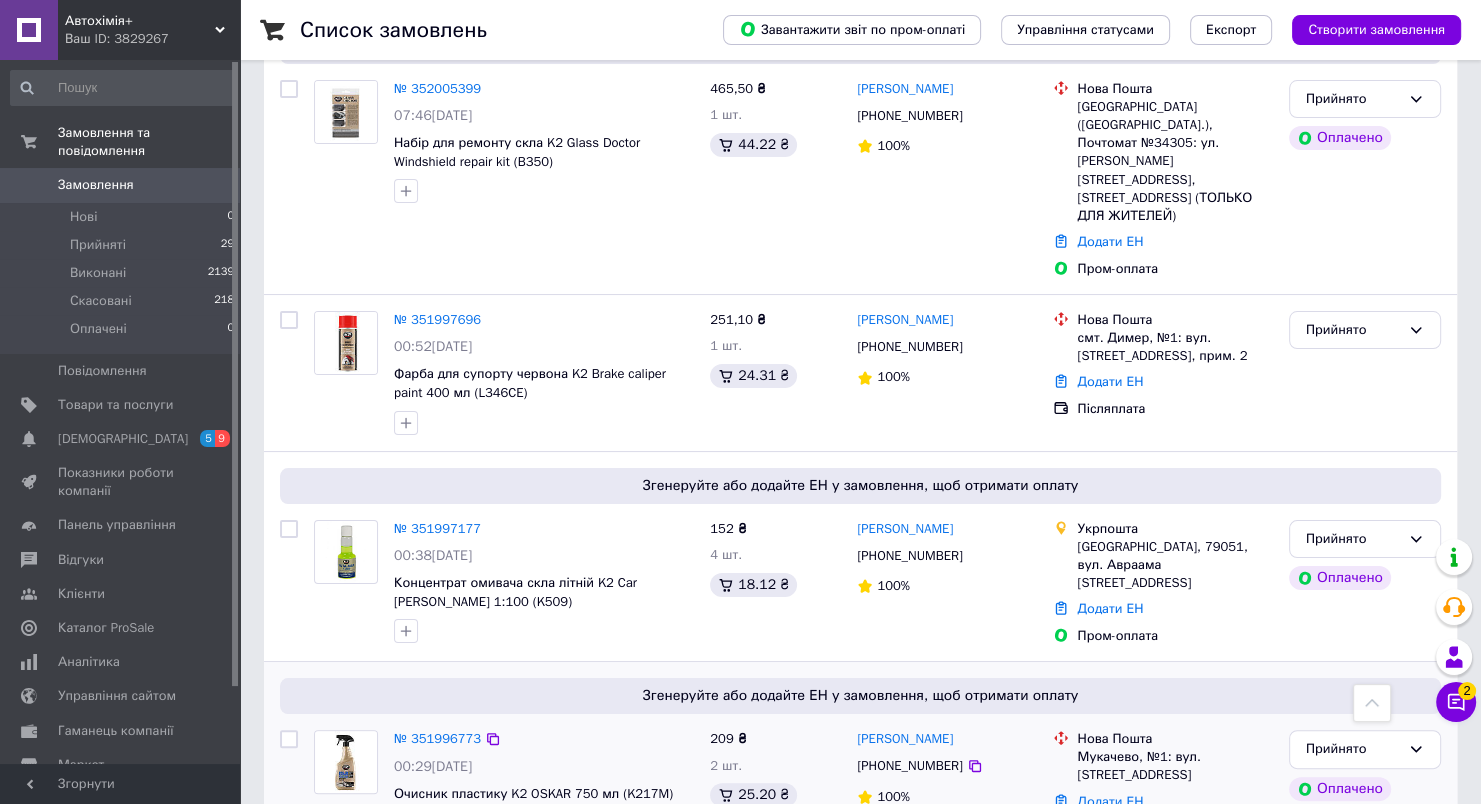 scroll, scrollTop: 200, scrollLeft: 0, axis: vertical 